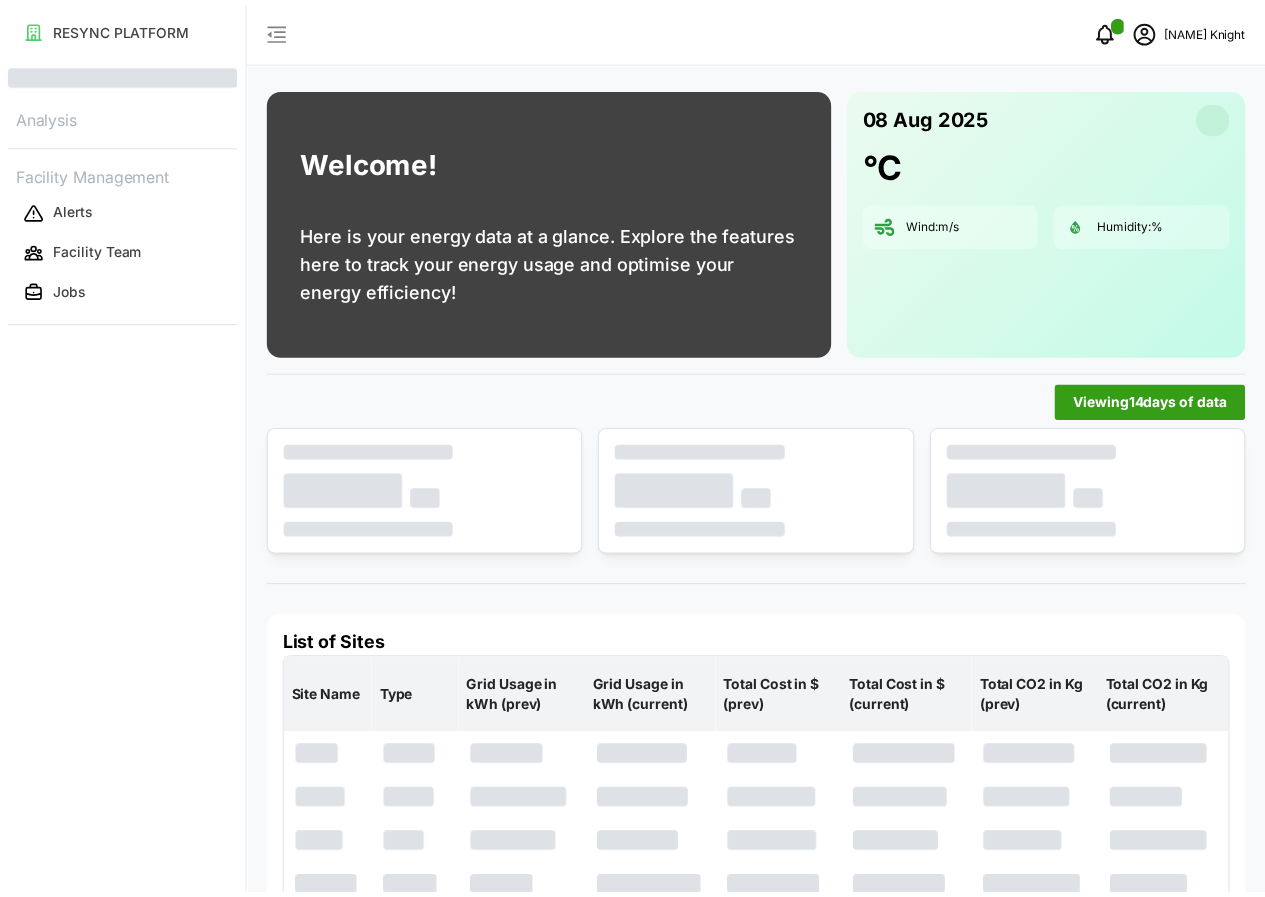 scroll, scrollTop: 0, scrollLeft: 0, axis: both 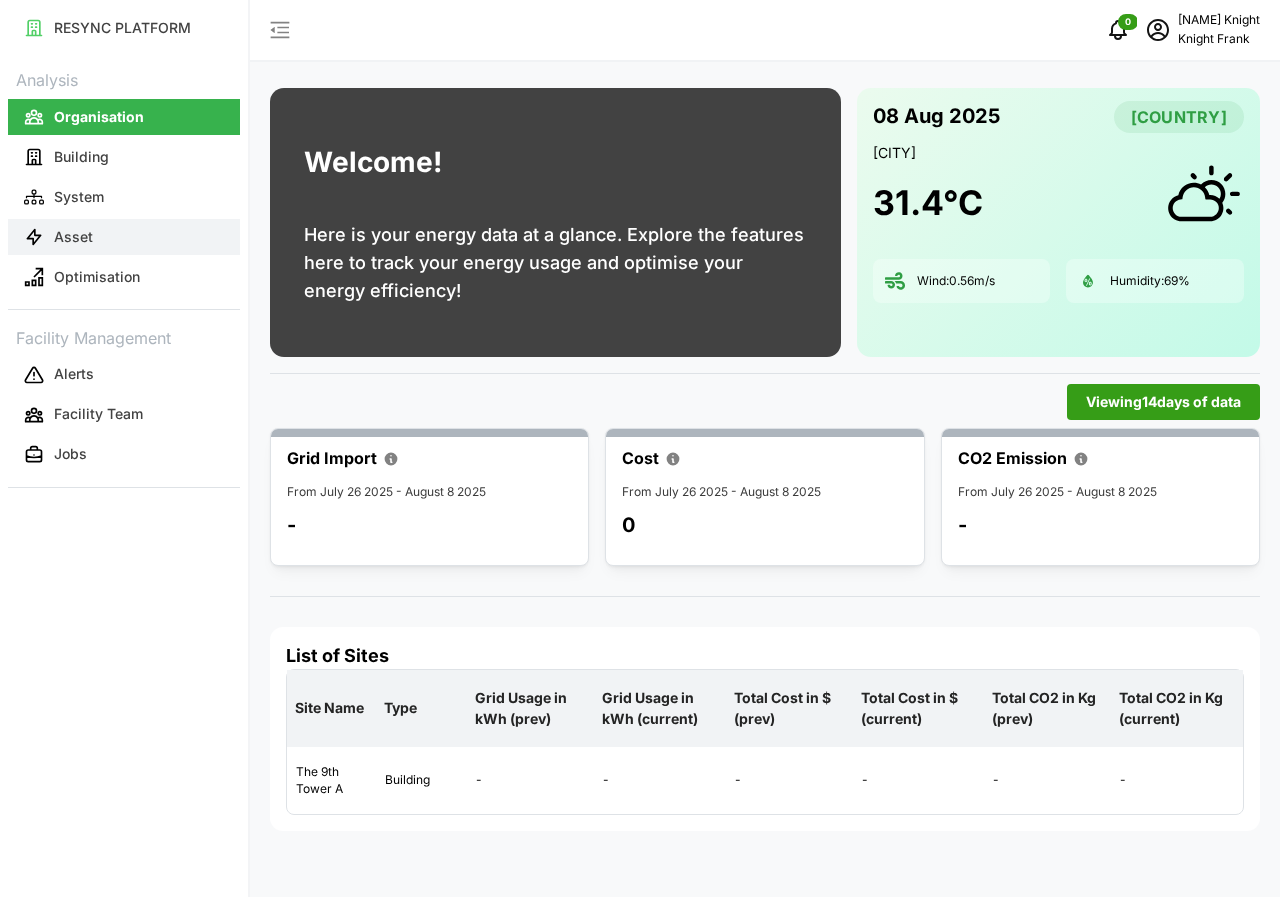 click on "Asset" at bounding box center [124, 237] 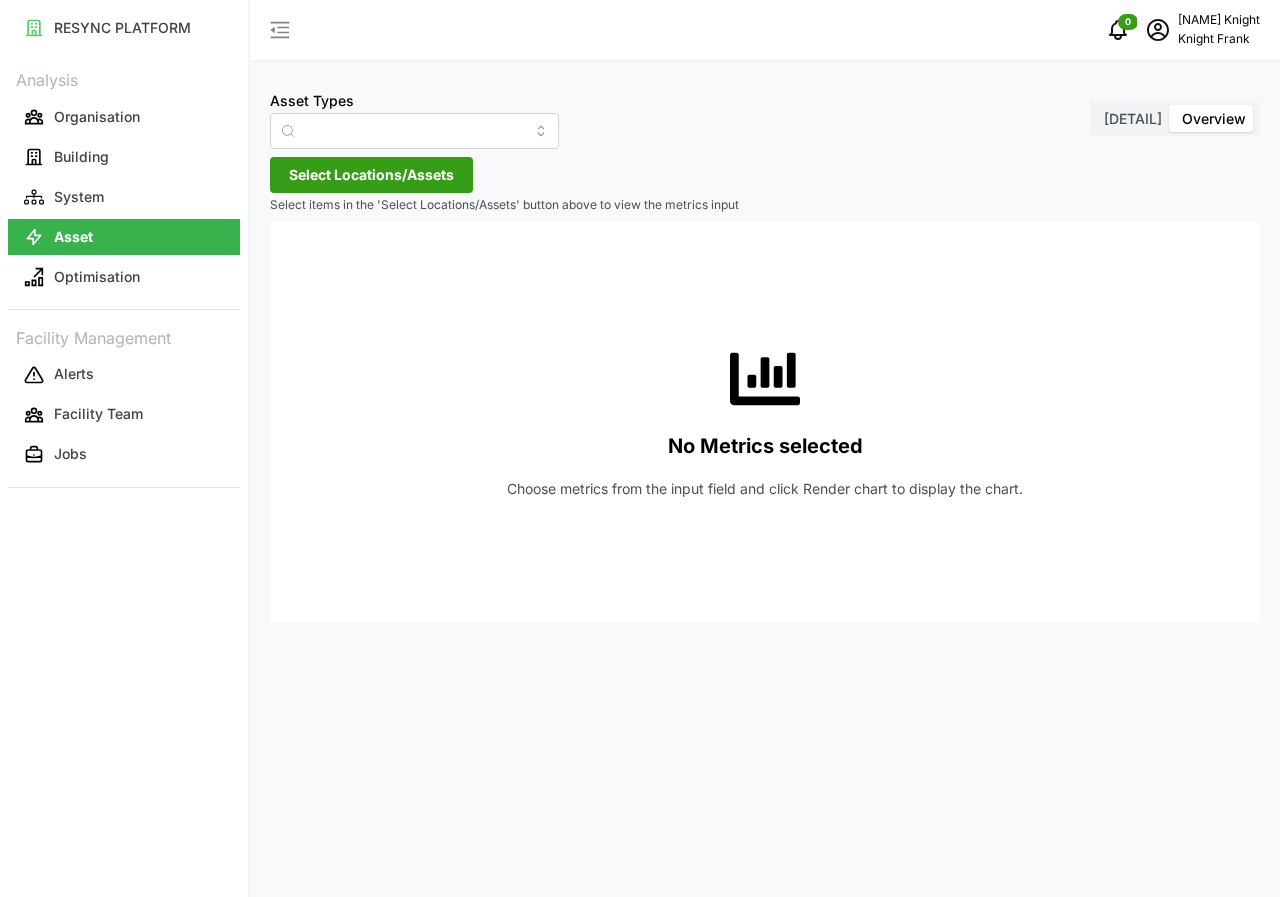 type on "Air Handling Unit" 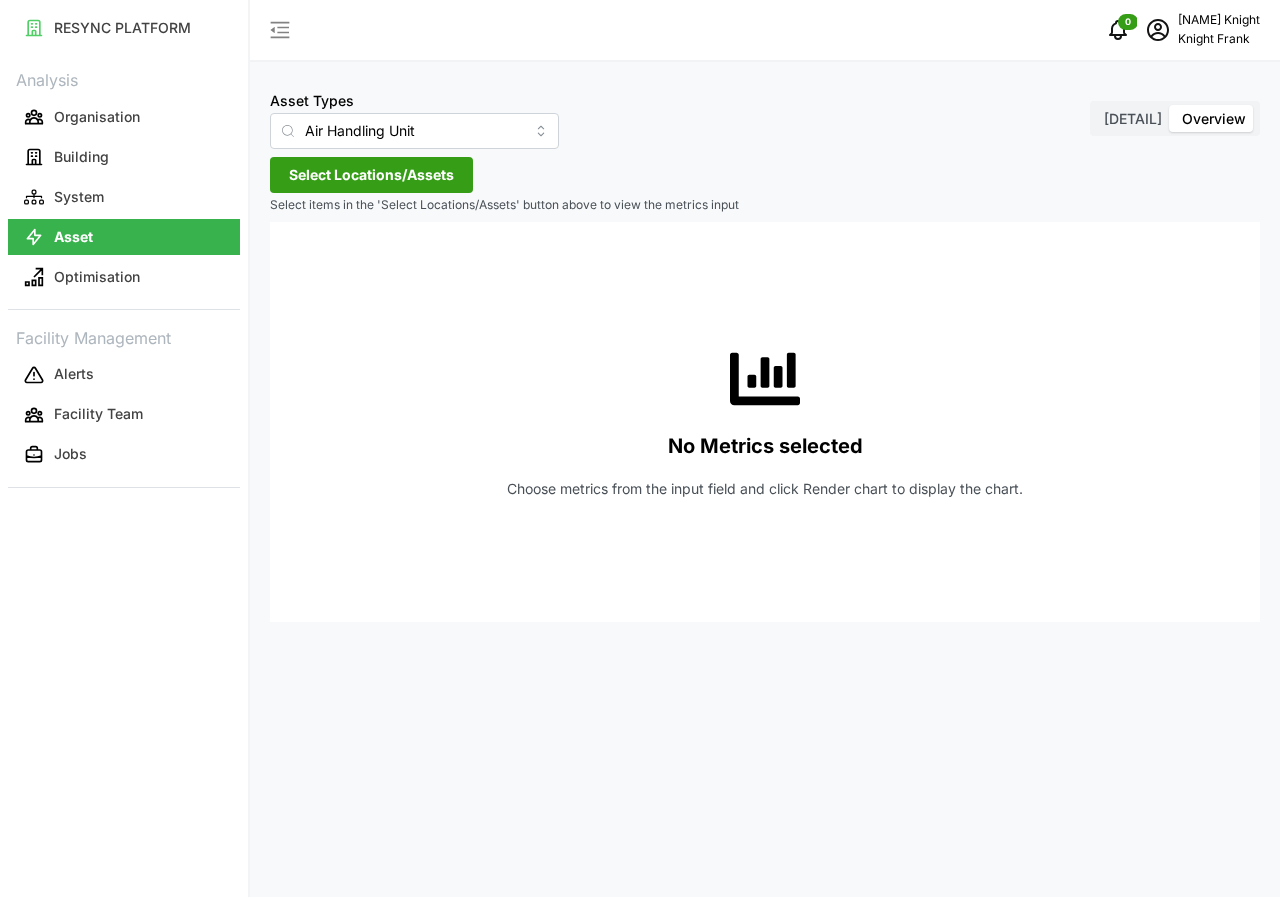 click on "[DETAIL]" at bounding box center (1133, 118) 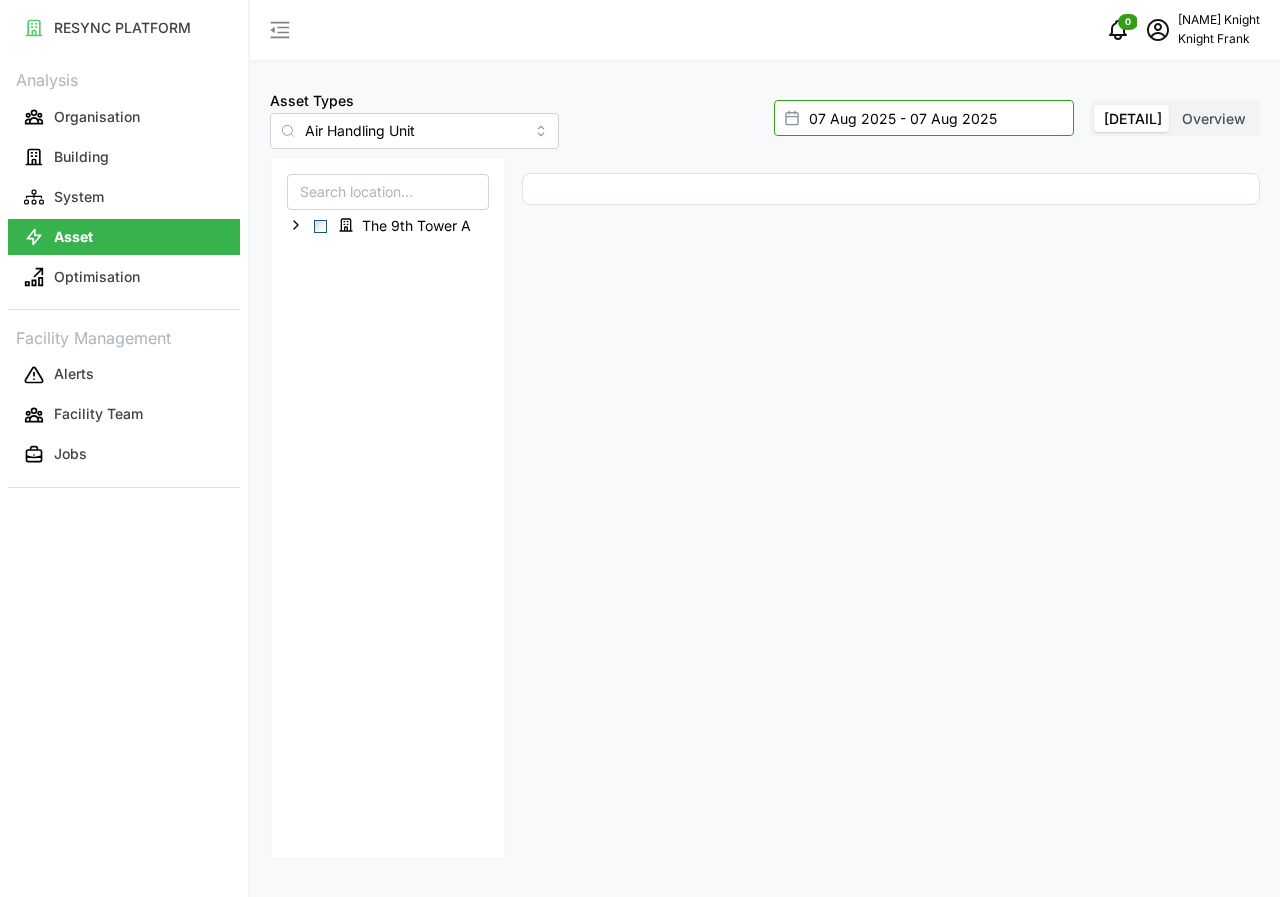 click on "07 Aug 2025 - 07 Aug 2025" at bounding box center [924, 118] 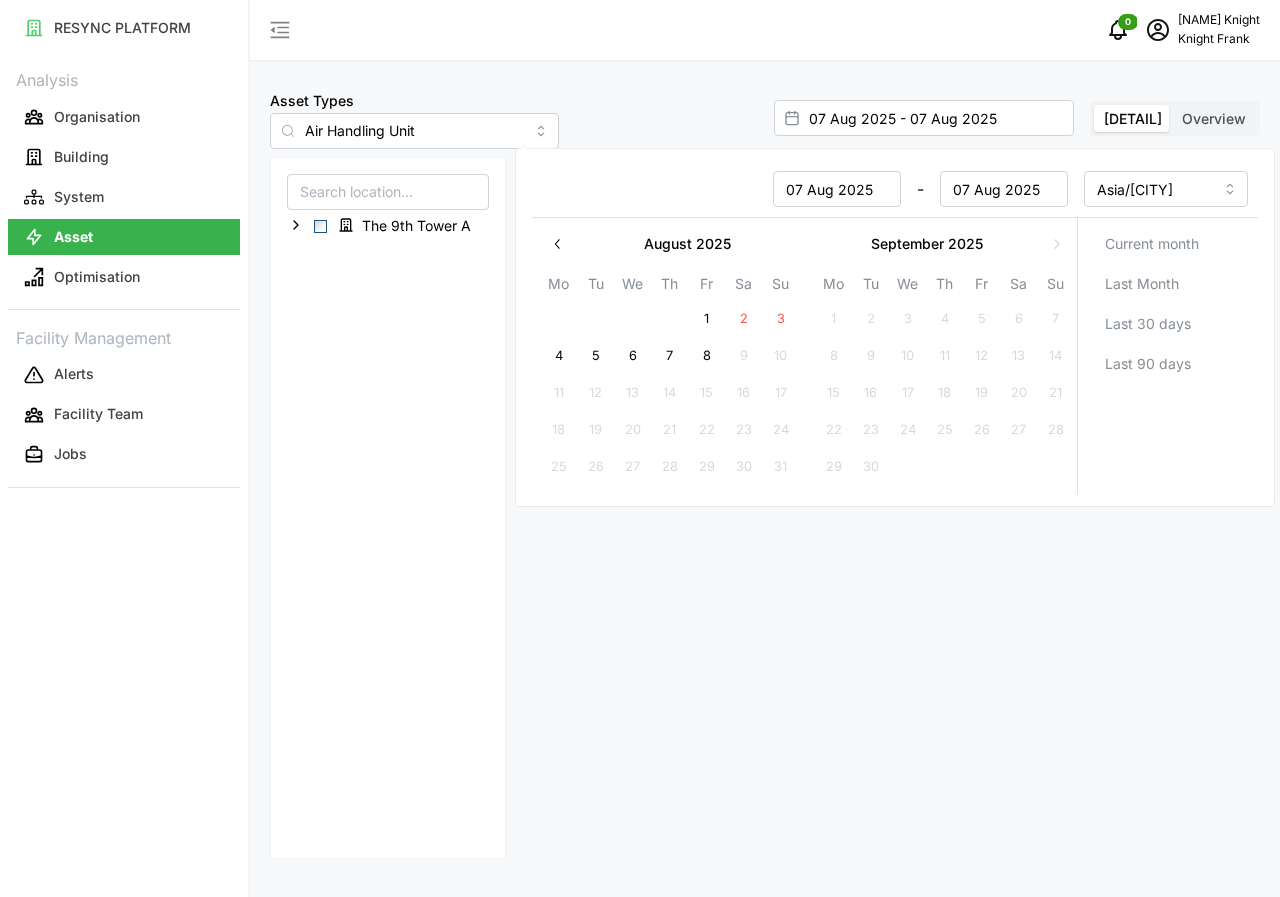 click on "8" at bounding box center (707, 356) 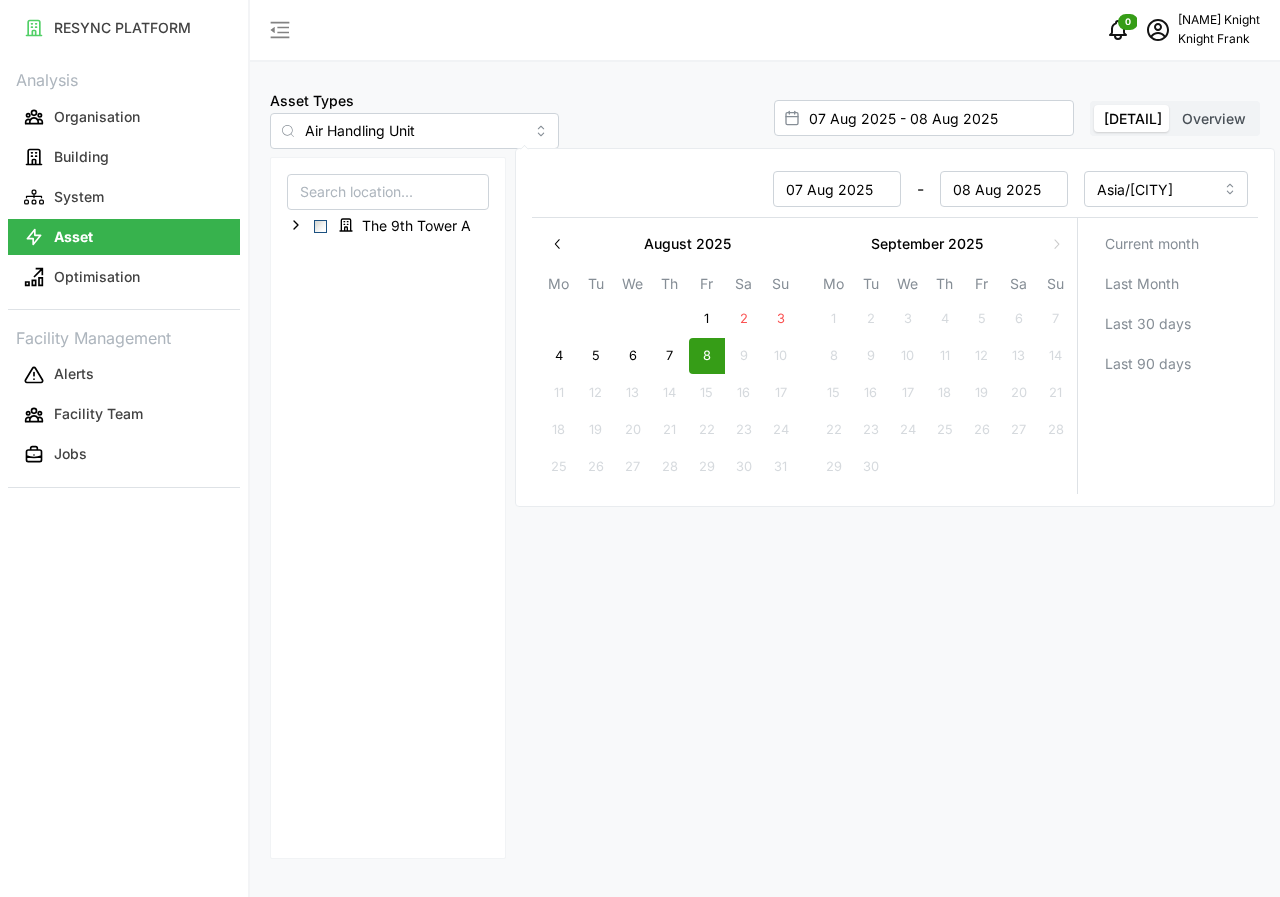 click on "8" at bounding box center [707, 356] 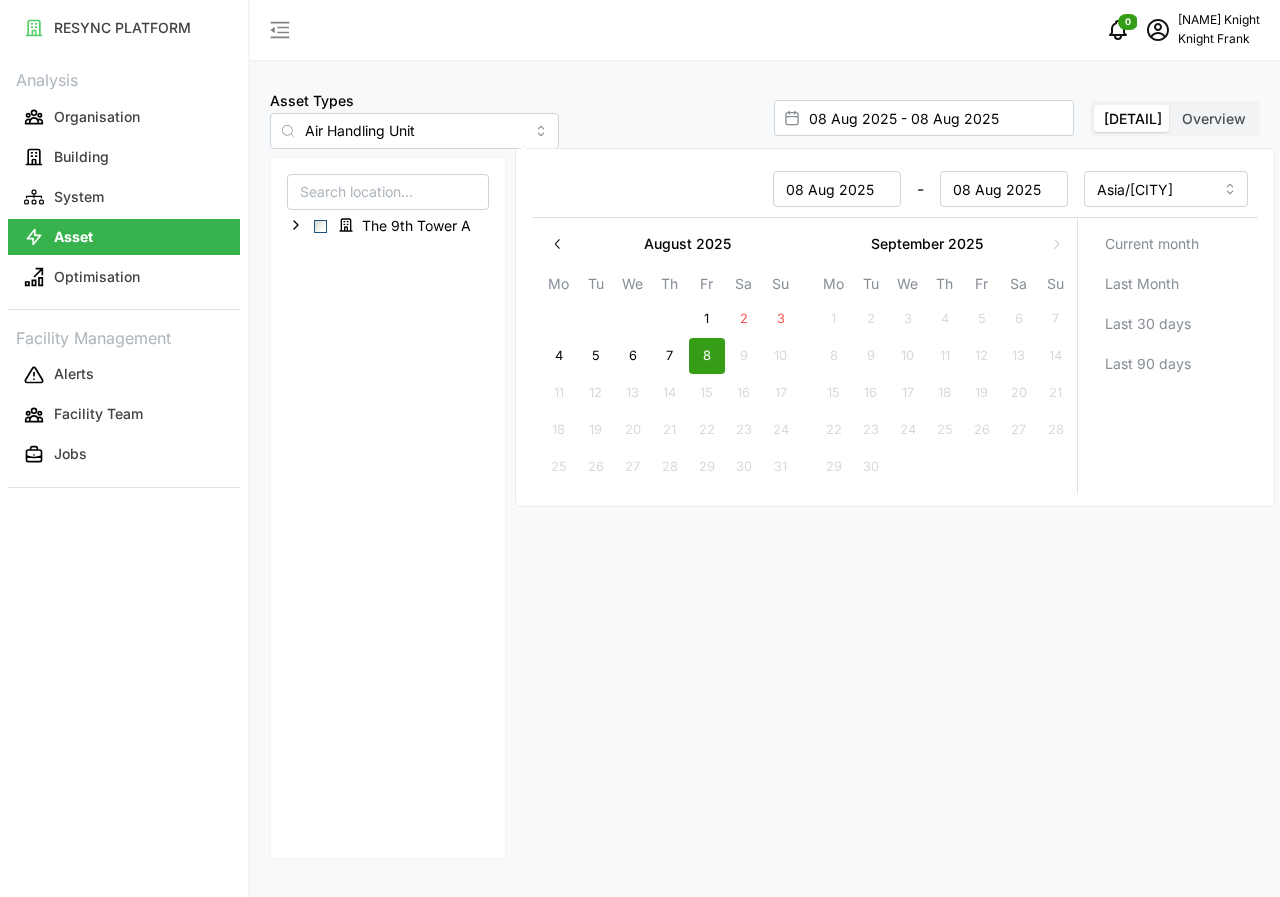 click on "8" at bounding box center (707, 356) 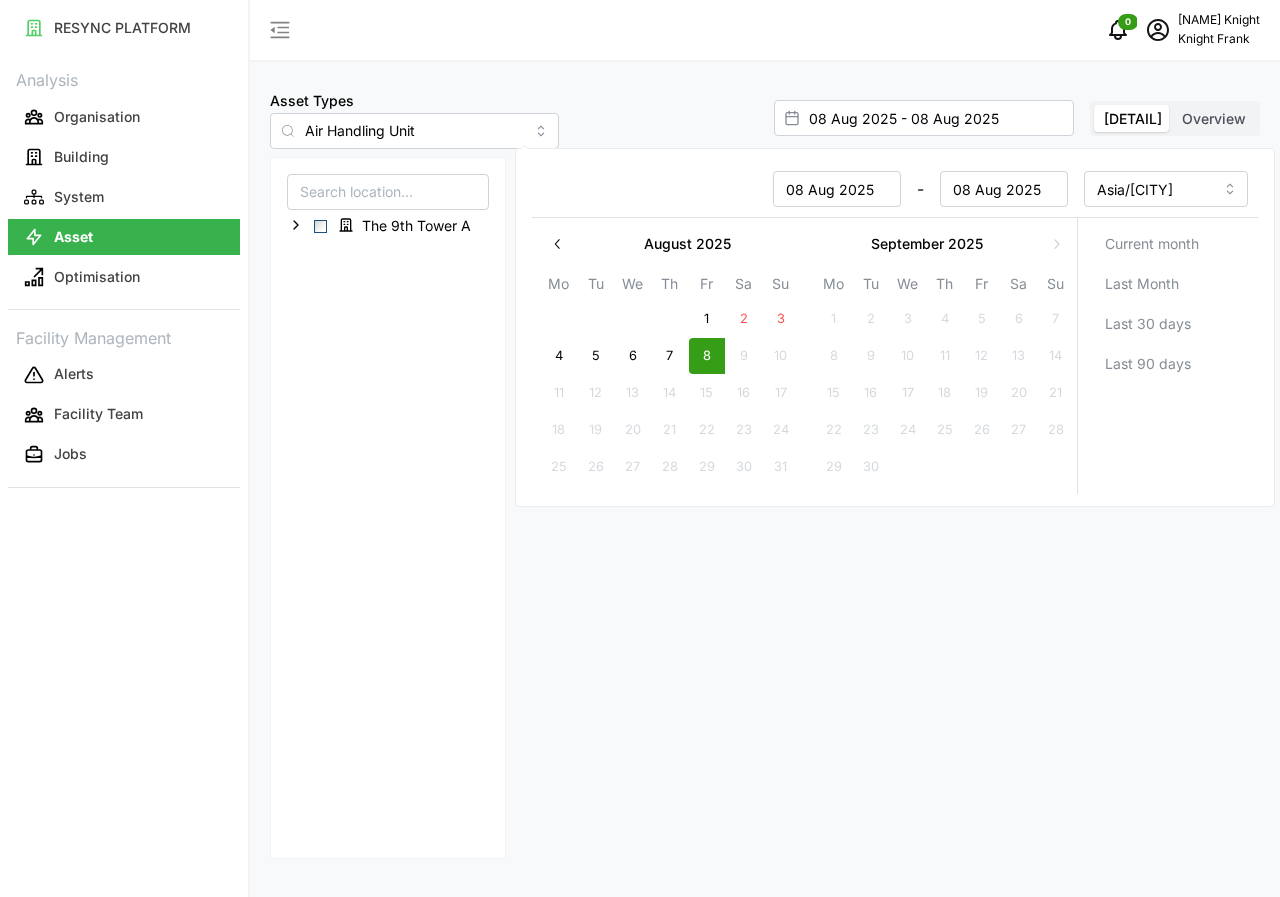 click on "The 9th Tower A" at bounding box center (388, 508) 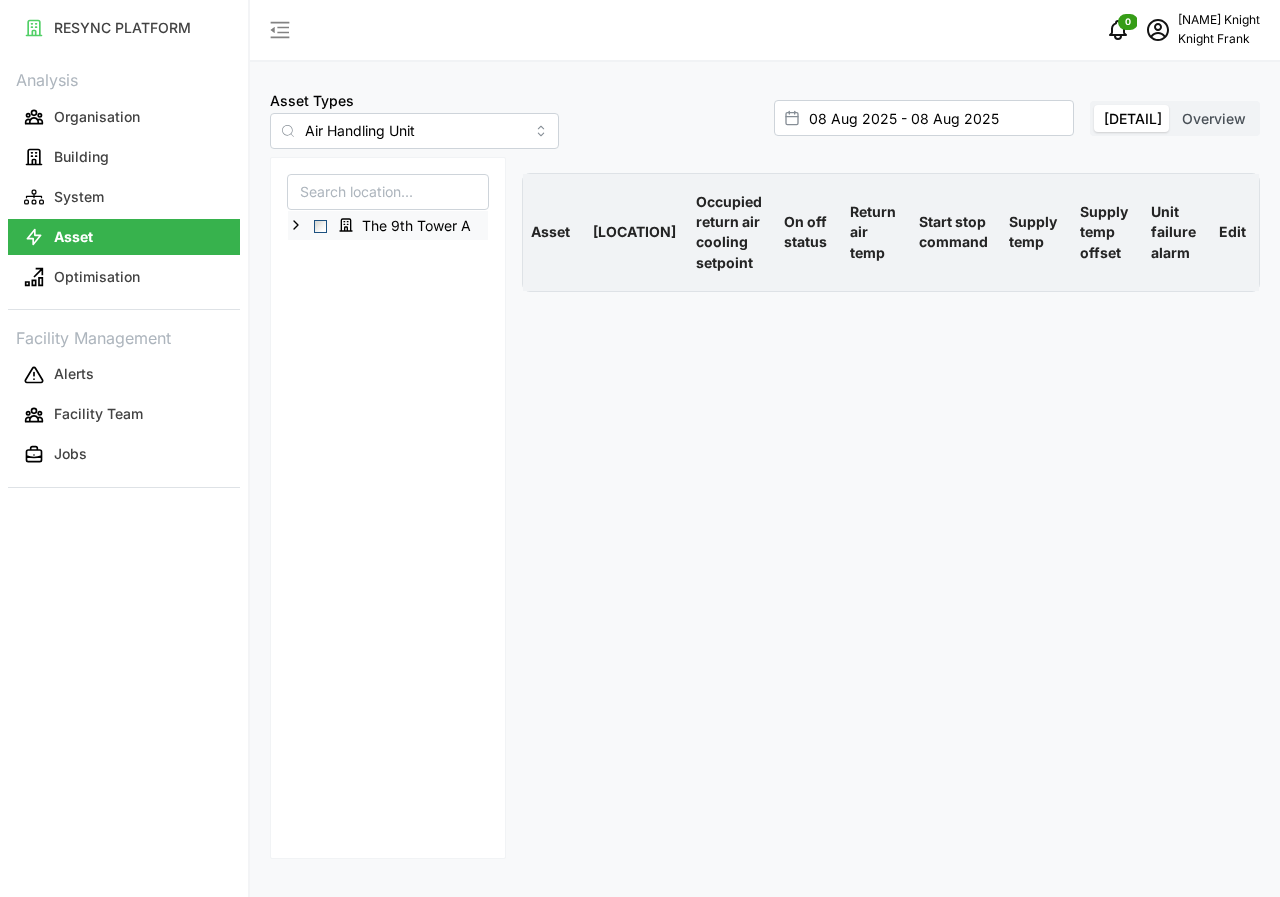 click on "The 9th Tower A" at bounding box center (388, 225) 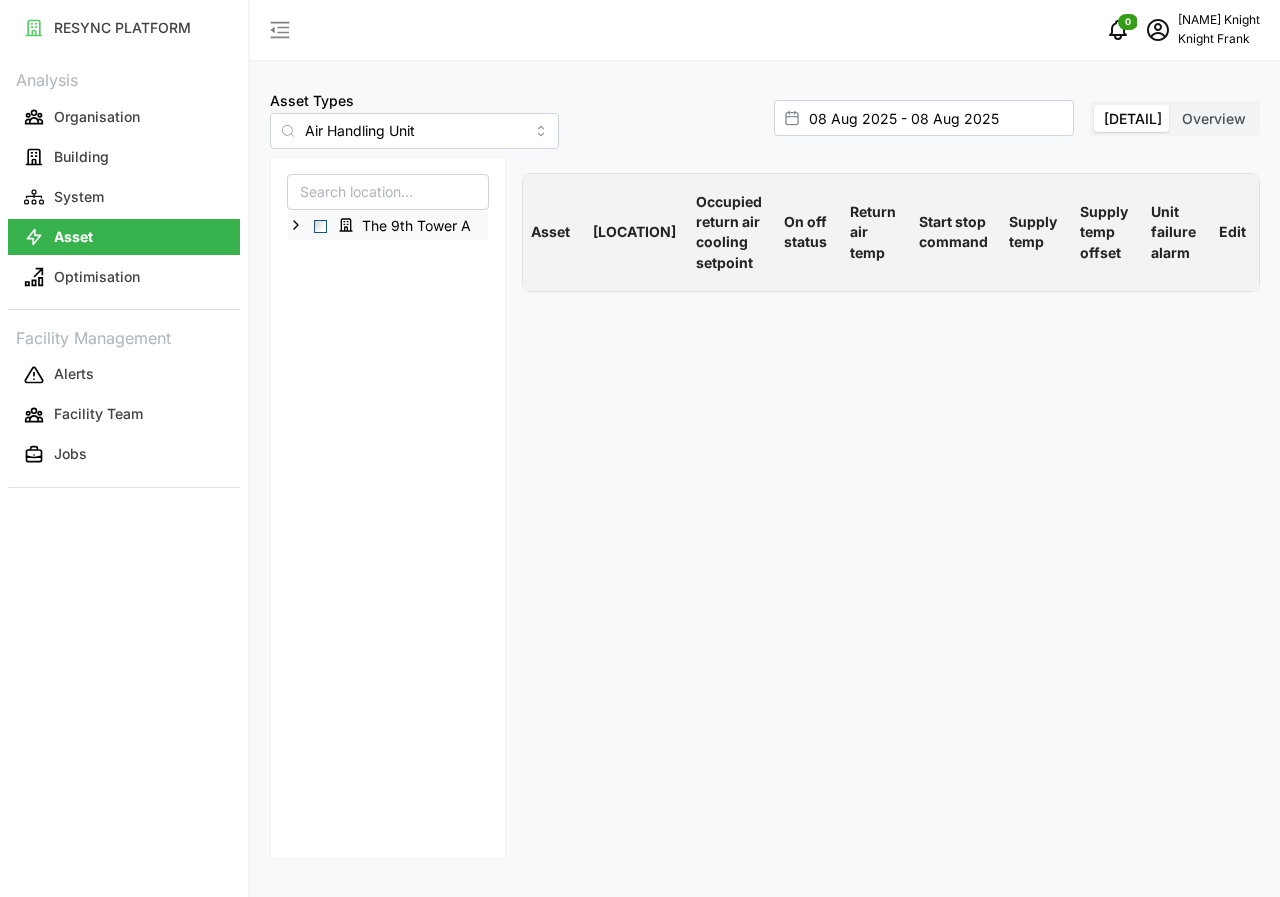 click at bounding box center (320, 226) 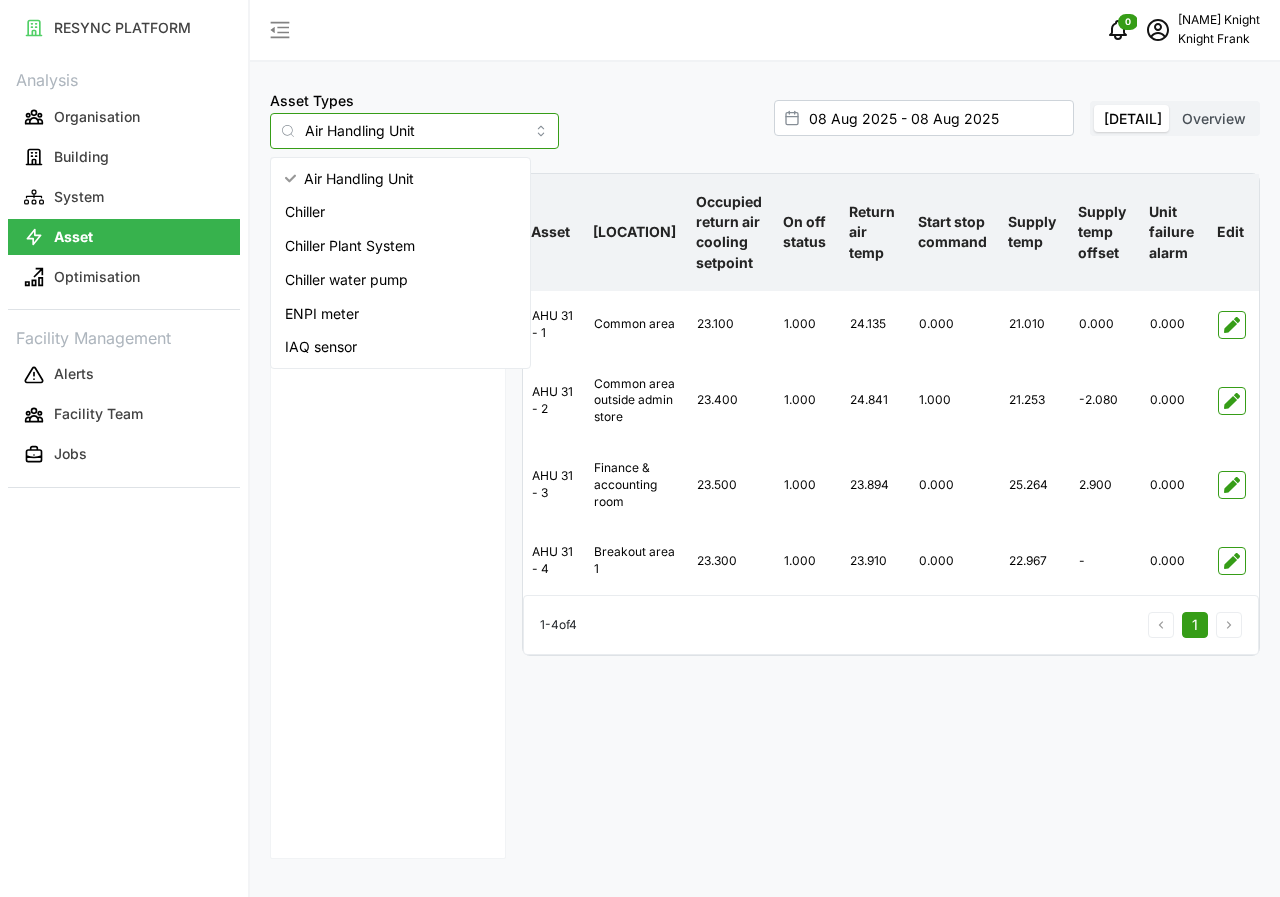 click on "Air Handling Unit" at bounding box center (414, 131) 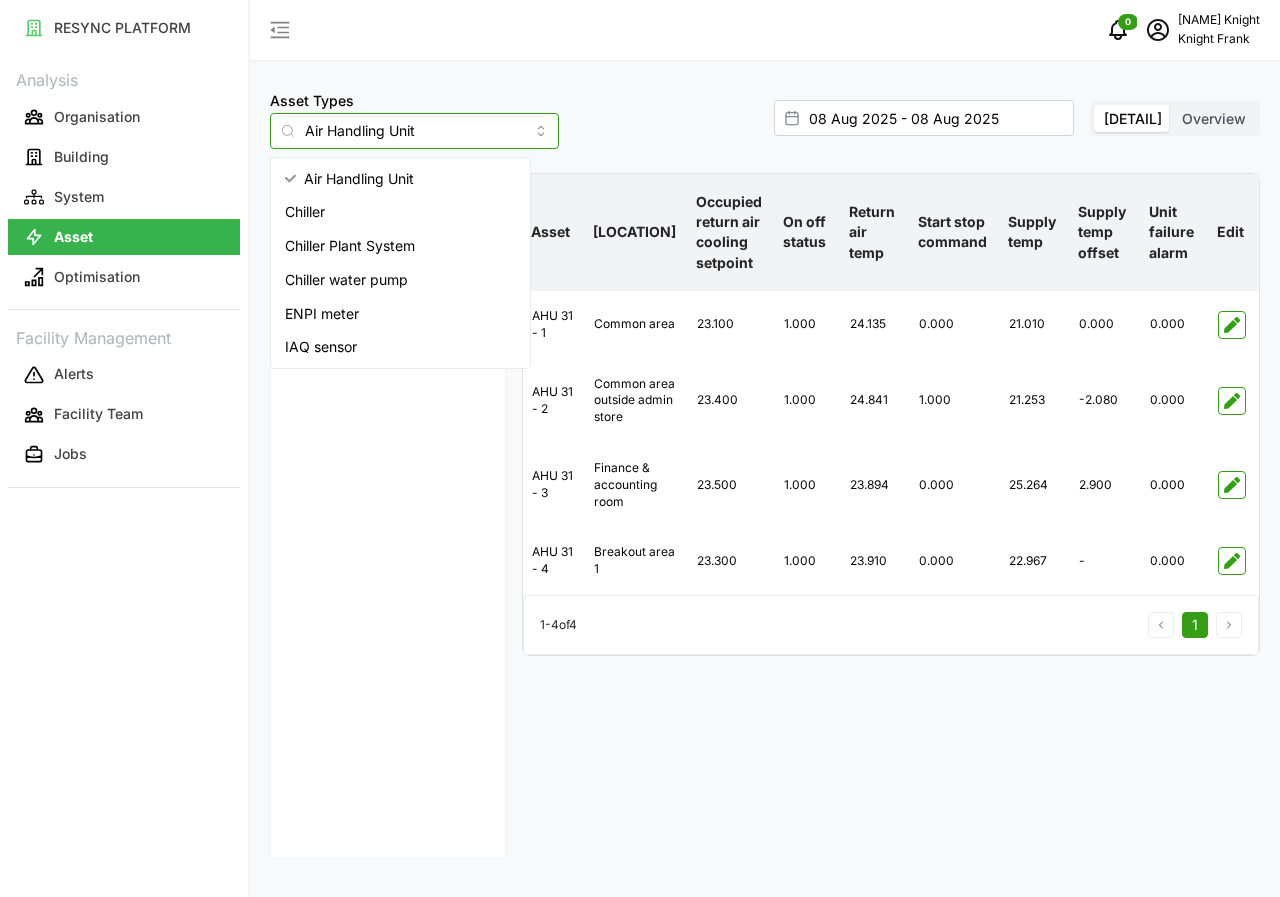 click on "IAQ sensor" at bounding box center (321, 347) 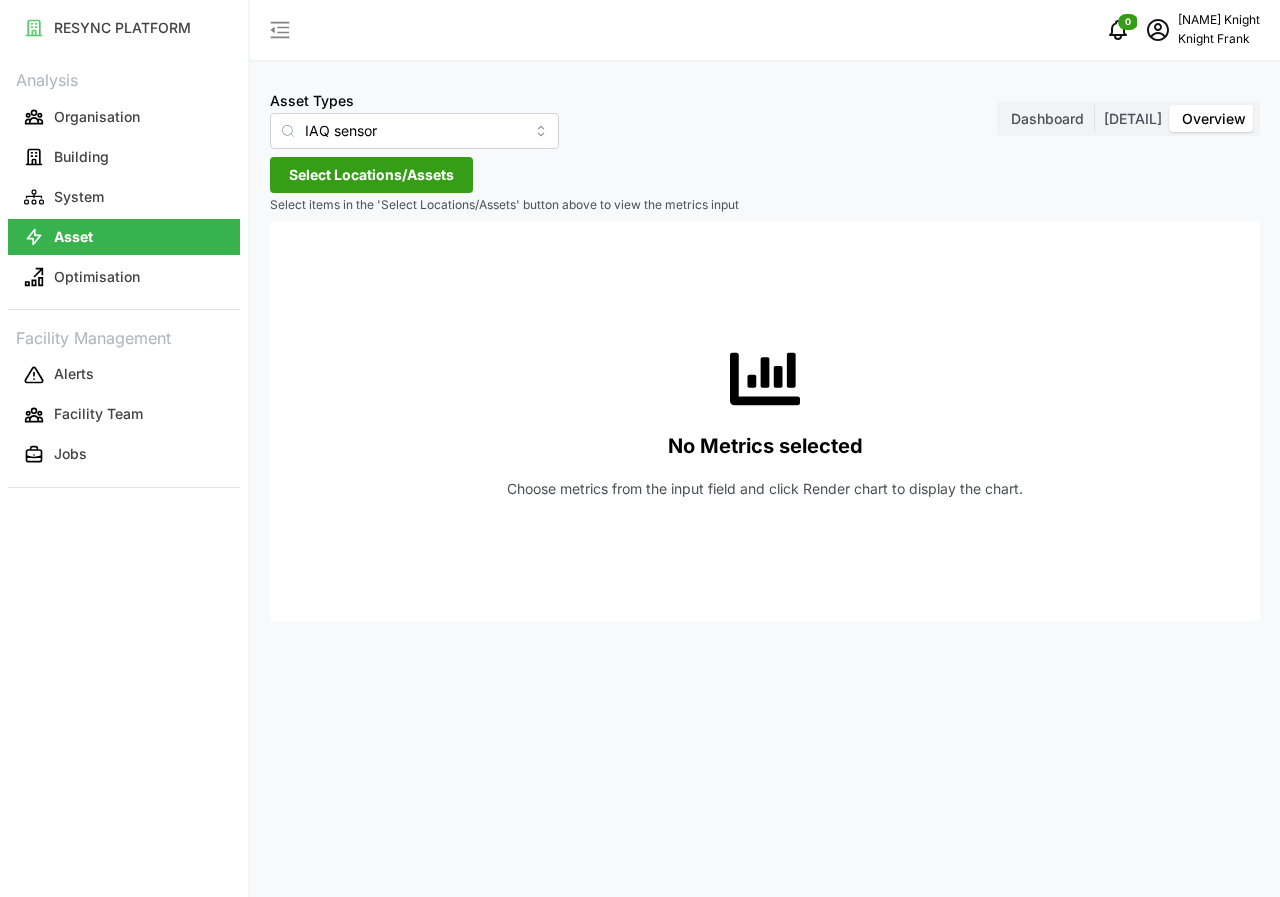 click on "[DETAIL]" at bounding box center [1133, 119] 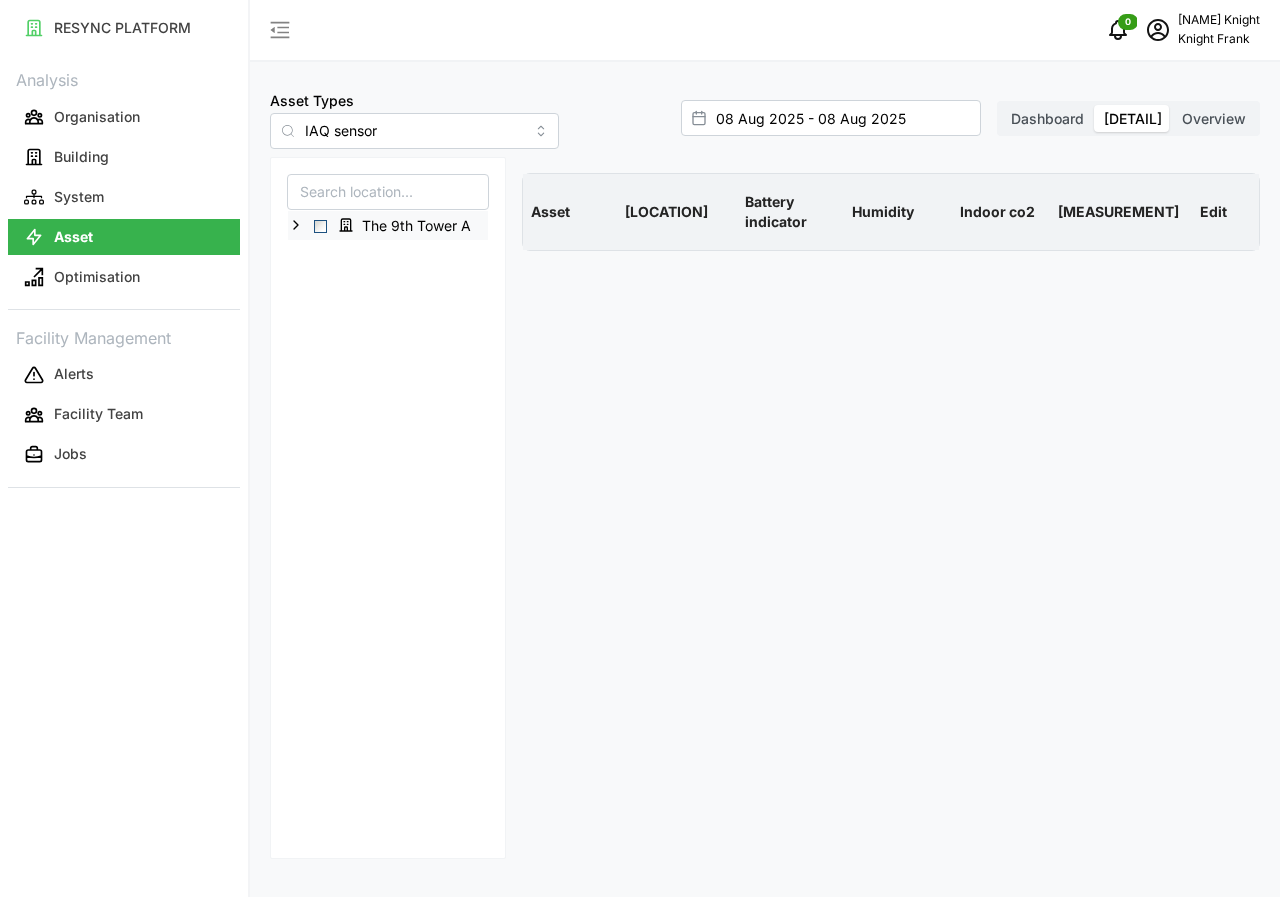 click at bounding box center (320, 226) 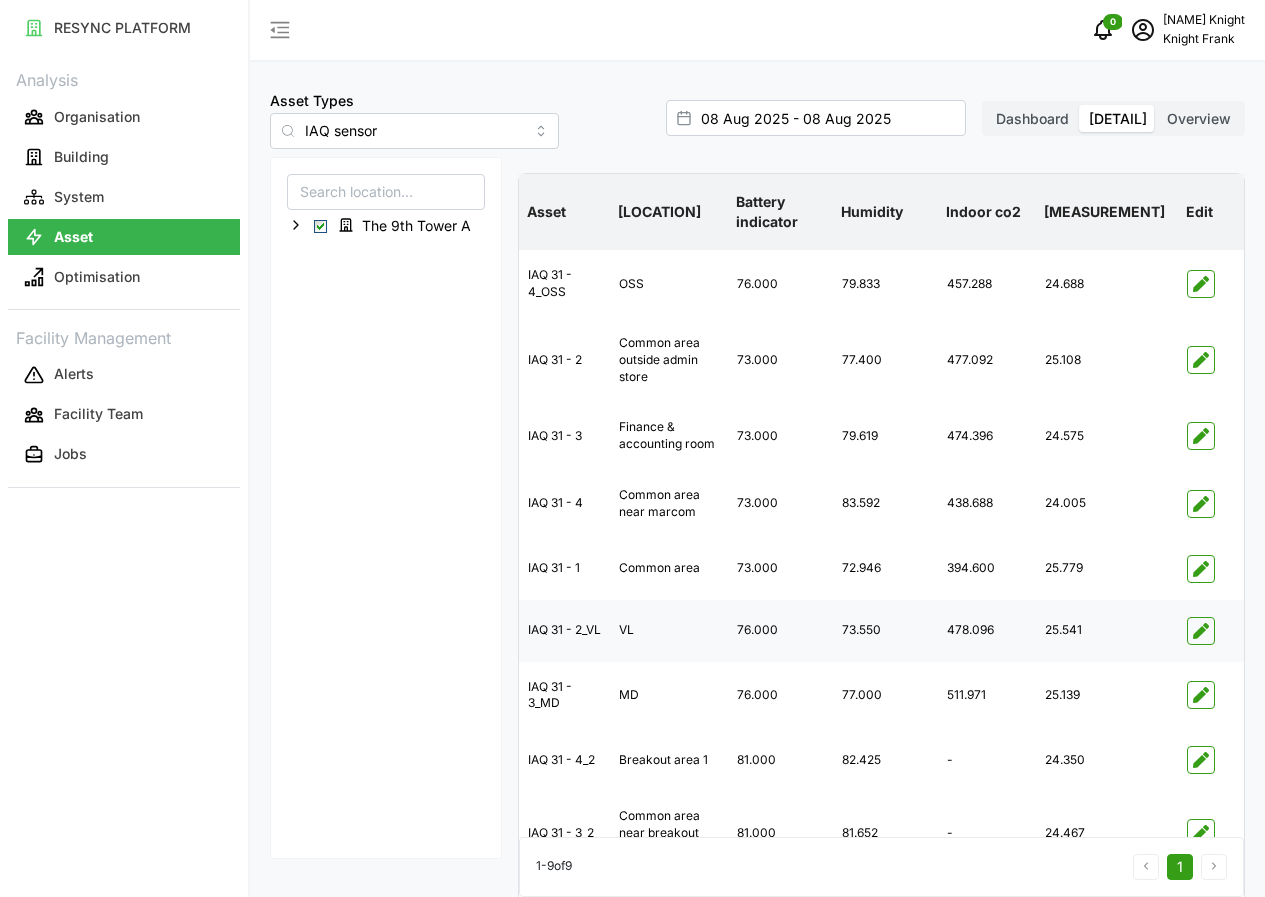 scroll, scrollTop: 76, scrollLeft: 0, axis: vertical 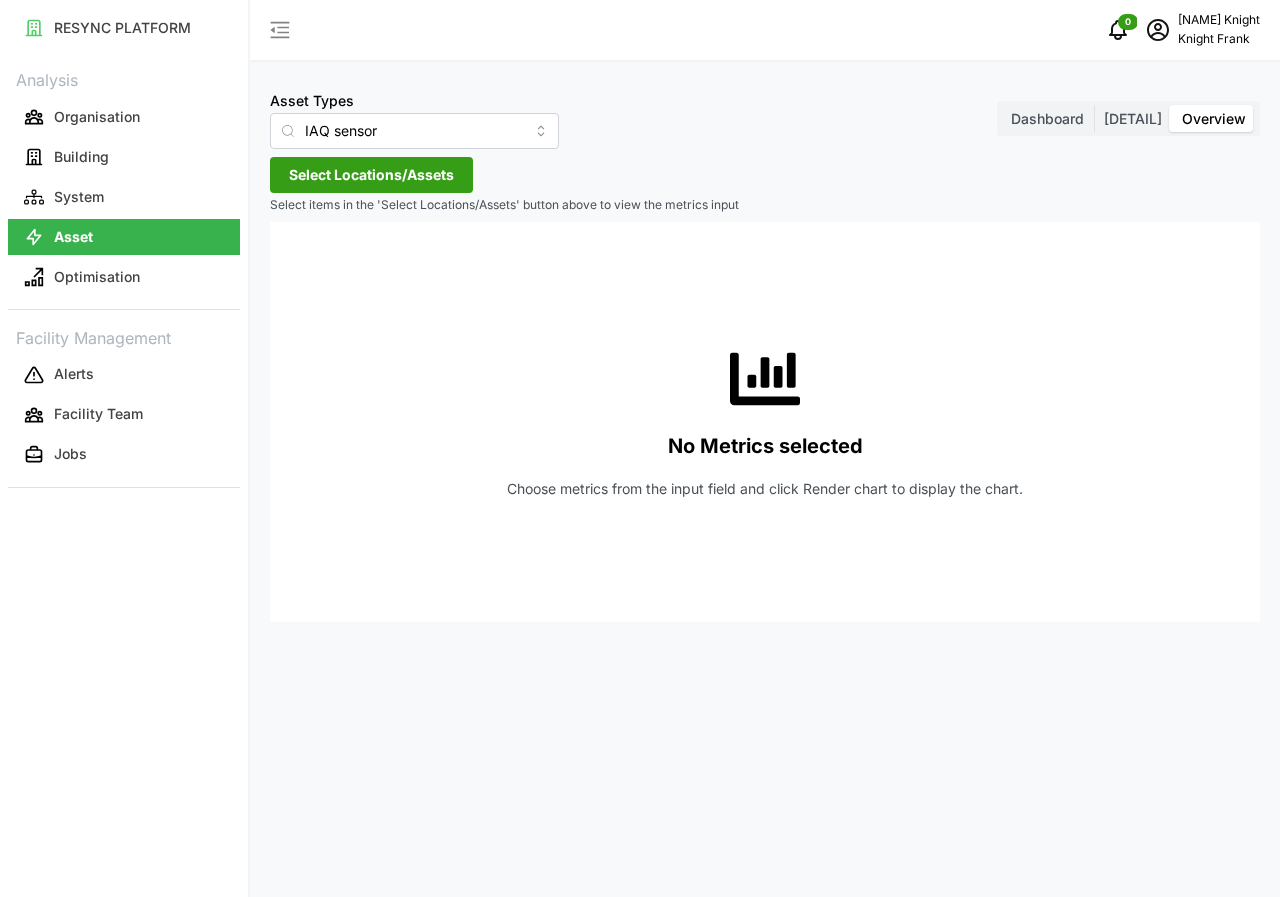 type on "Air Handling Unit" 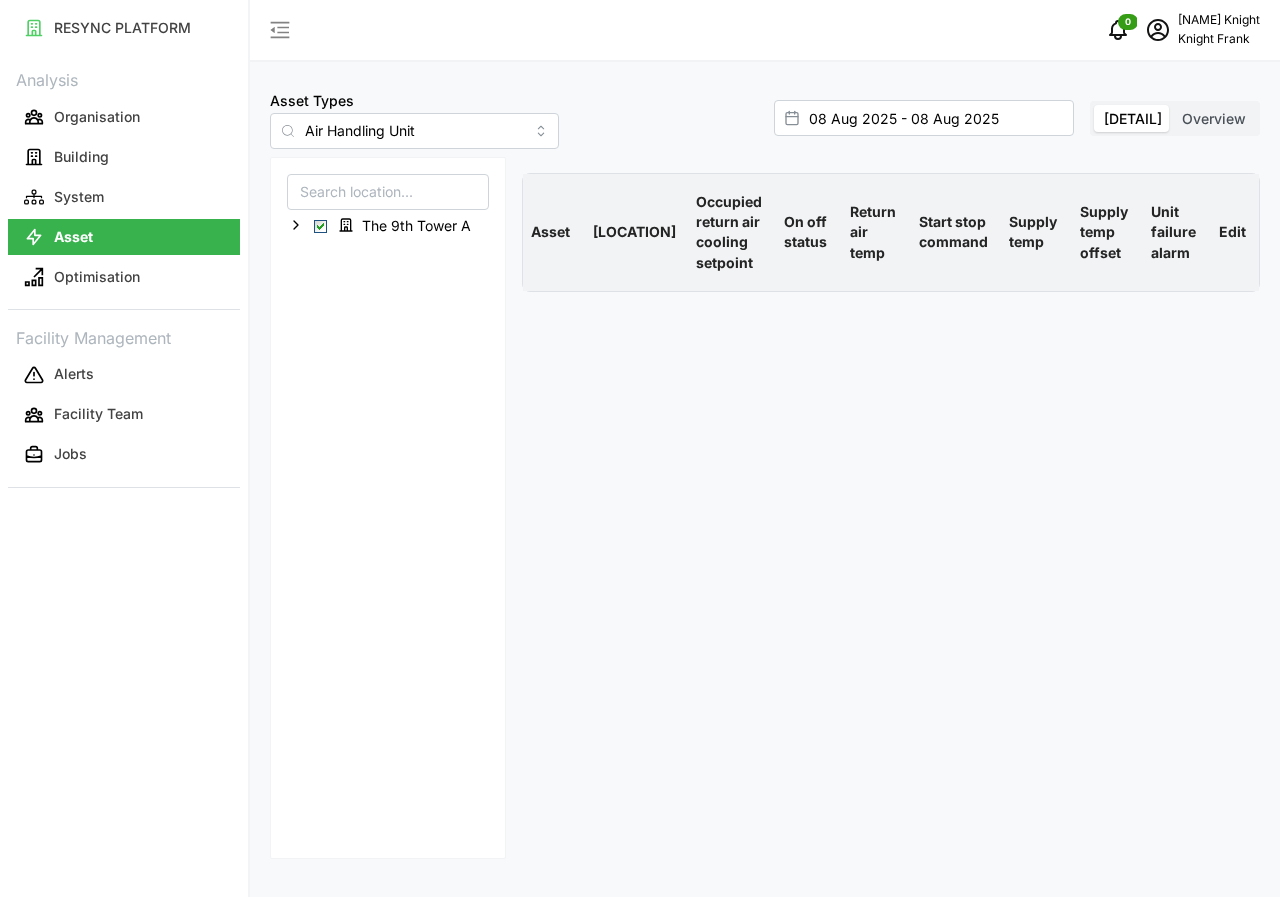 type on "07 Aug 2025 - 07 Aug 2025" 